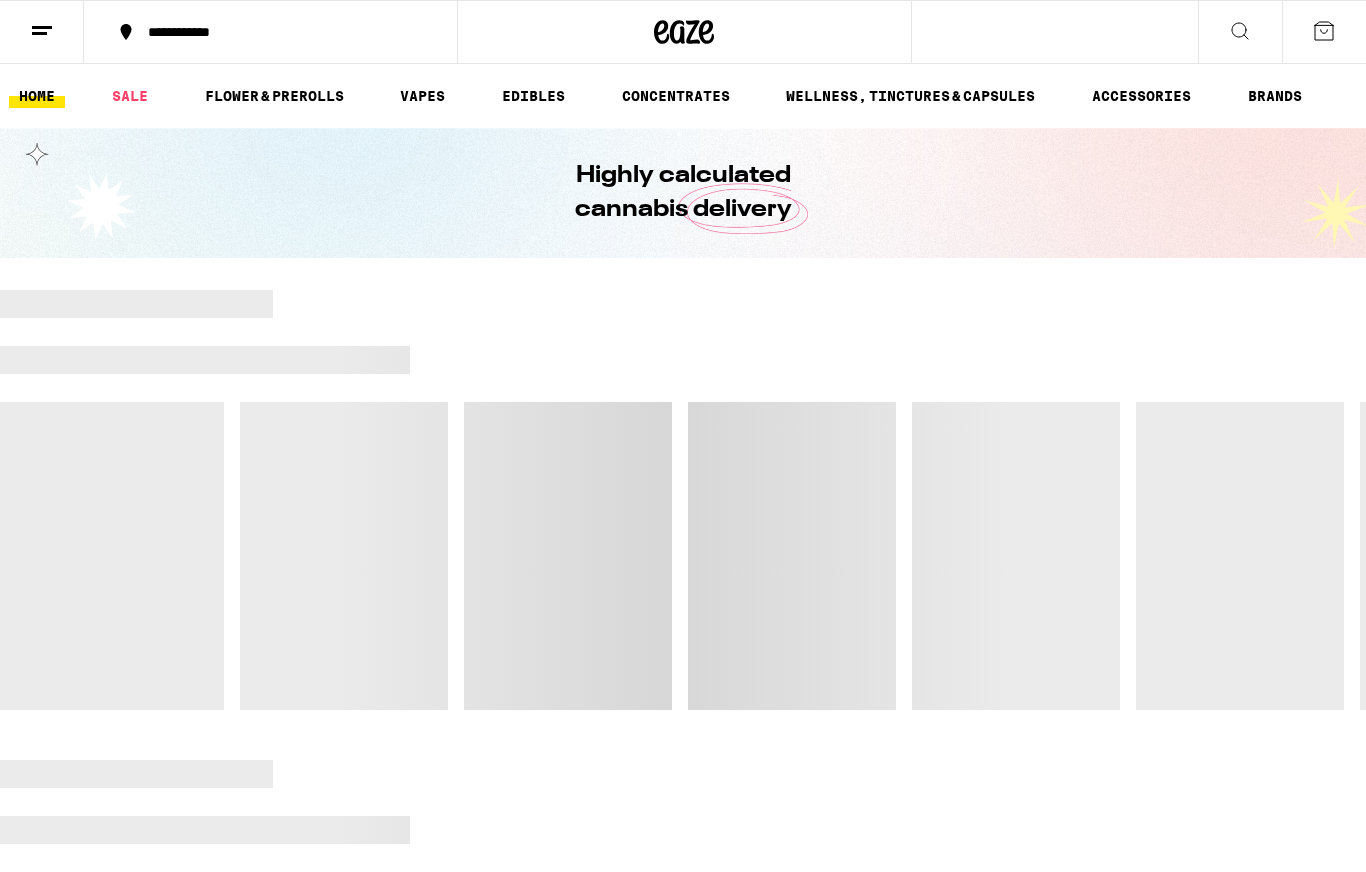 scroll, scrollTop: 0, scrollLeft: 0, axis: both 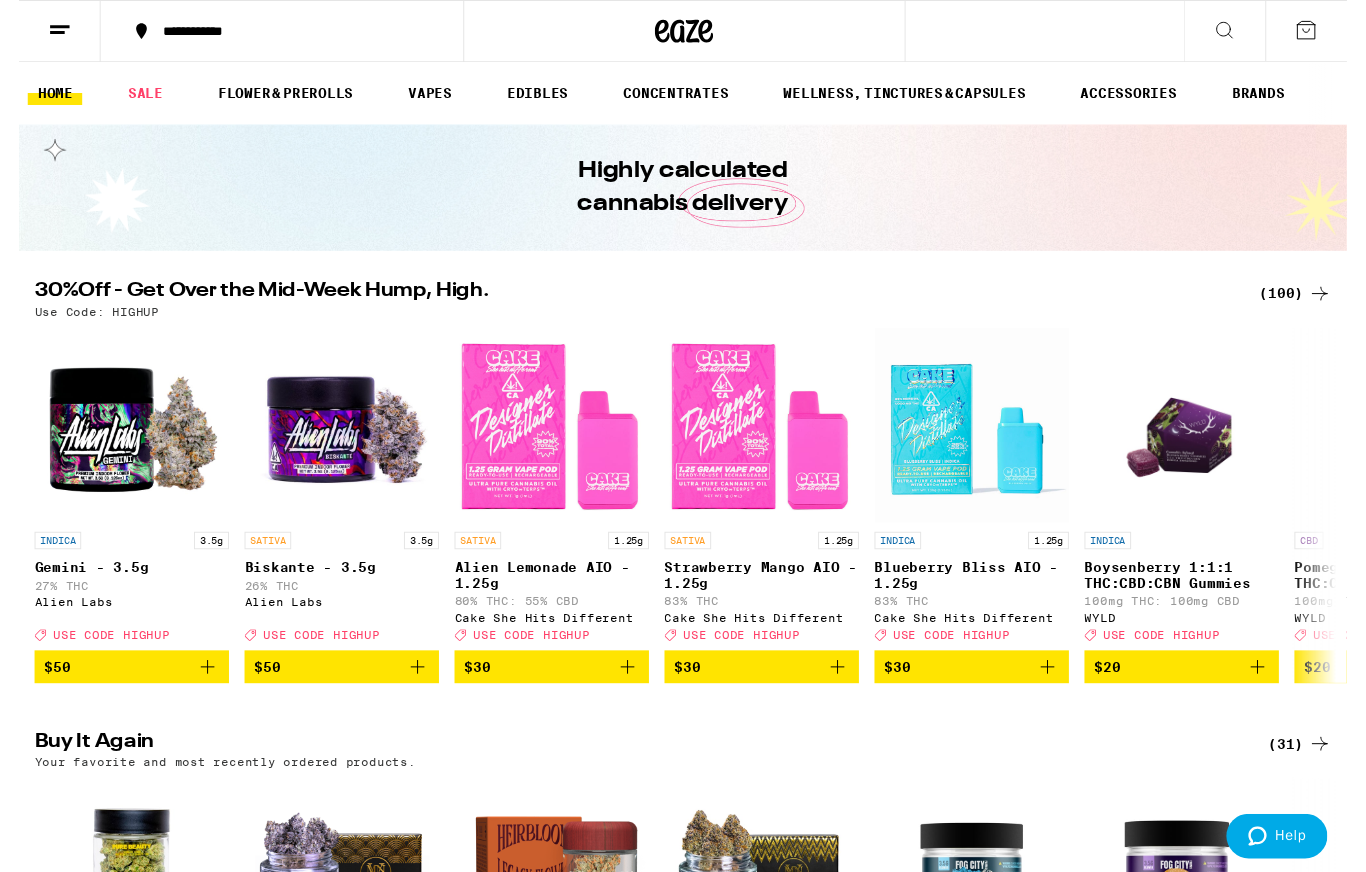 click on "(100)" at bounding box center (1313, 302) 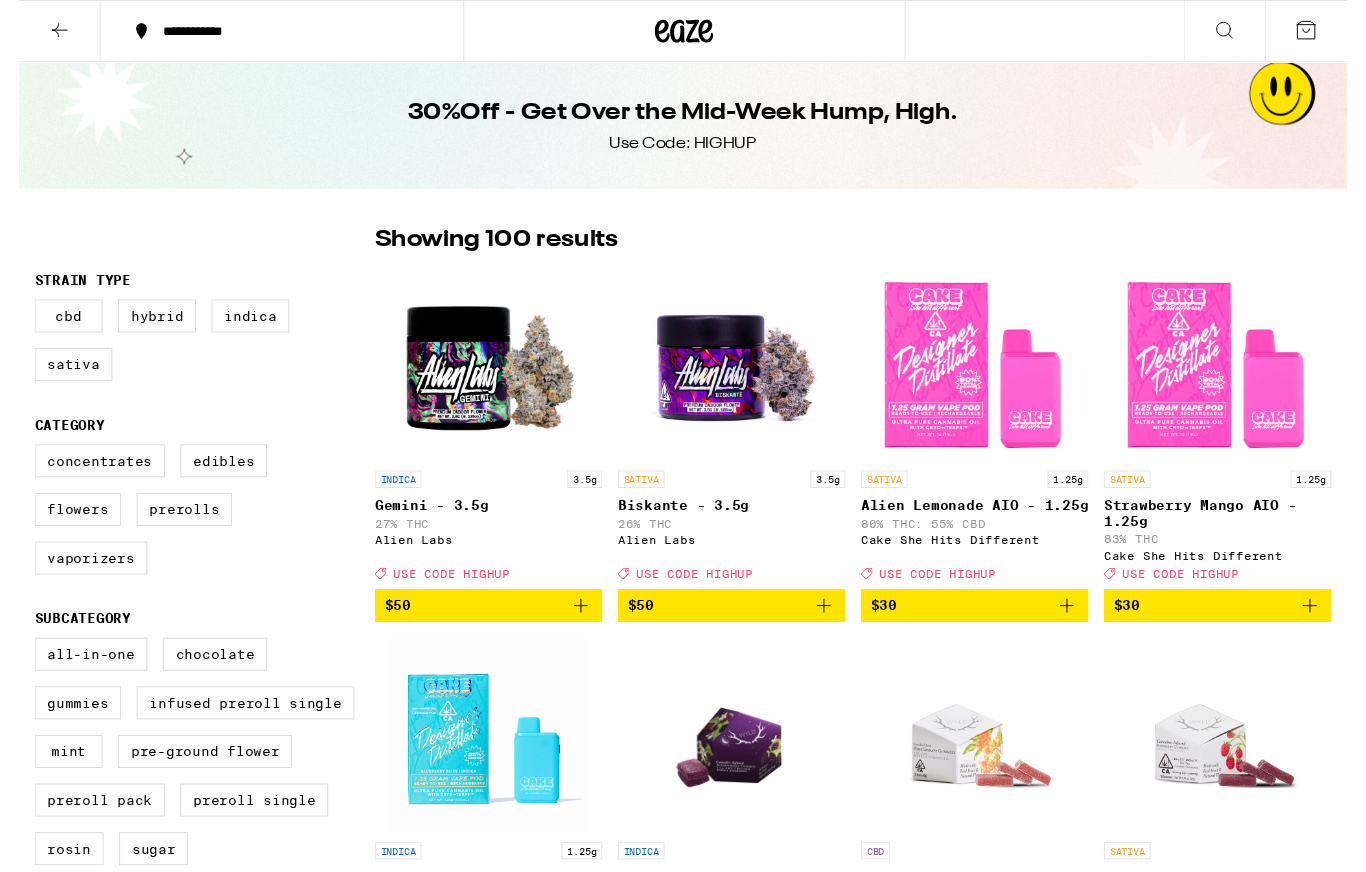 click at bounding box center [1233, 374] 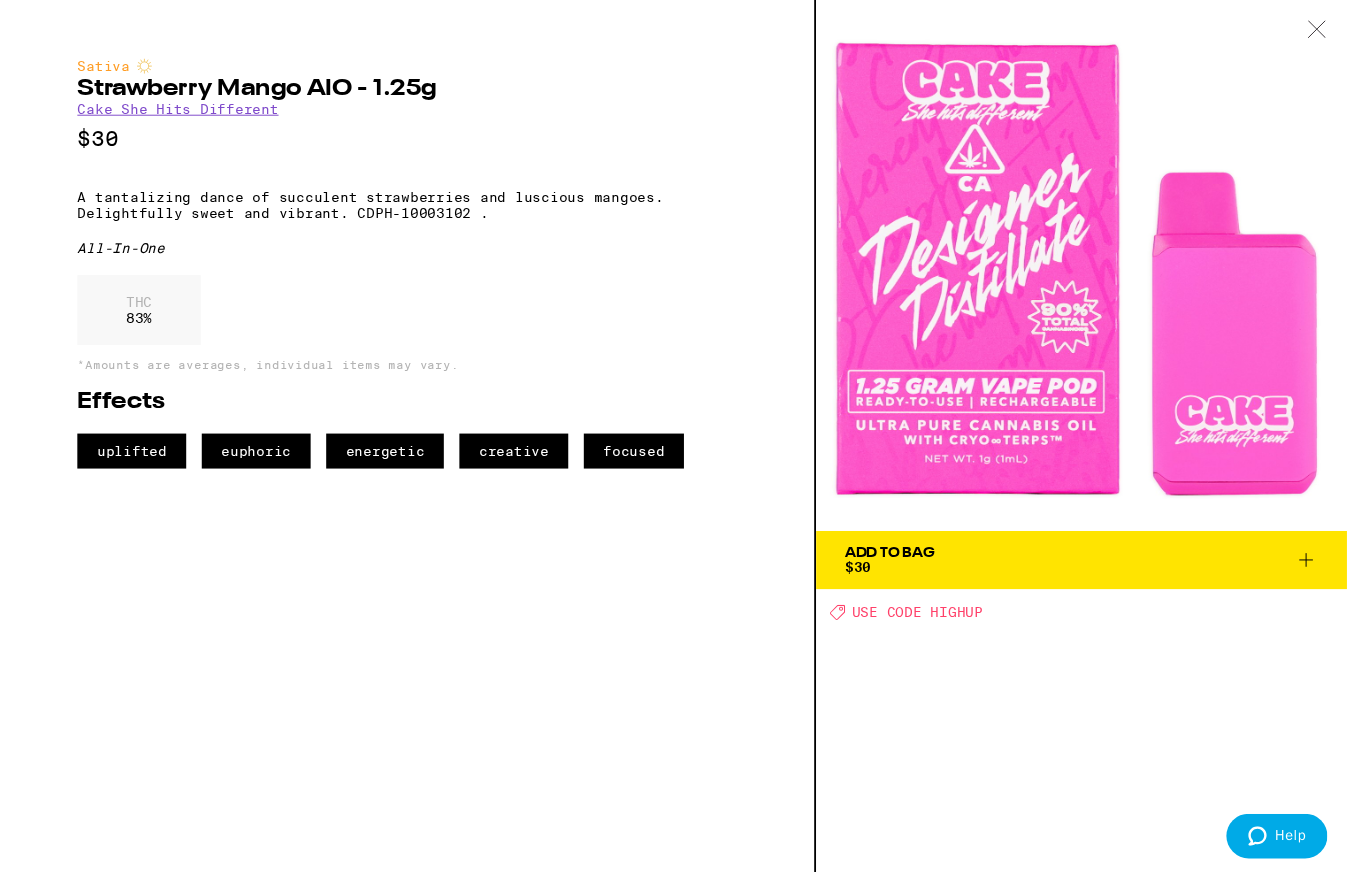 click 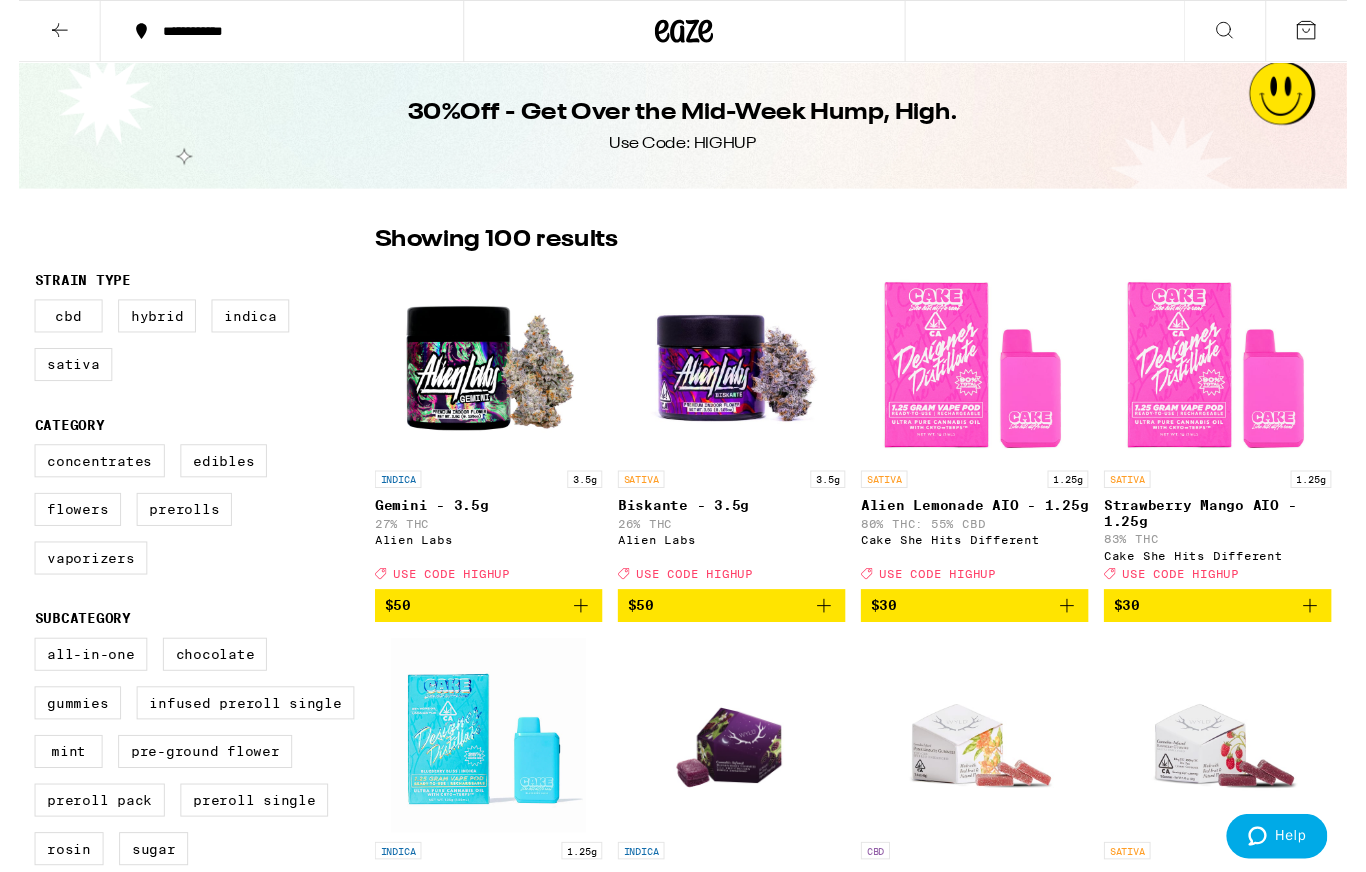 click on "Flowers" at bounding box center [60, 524] 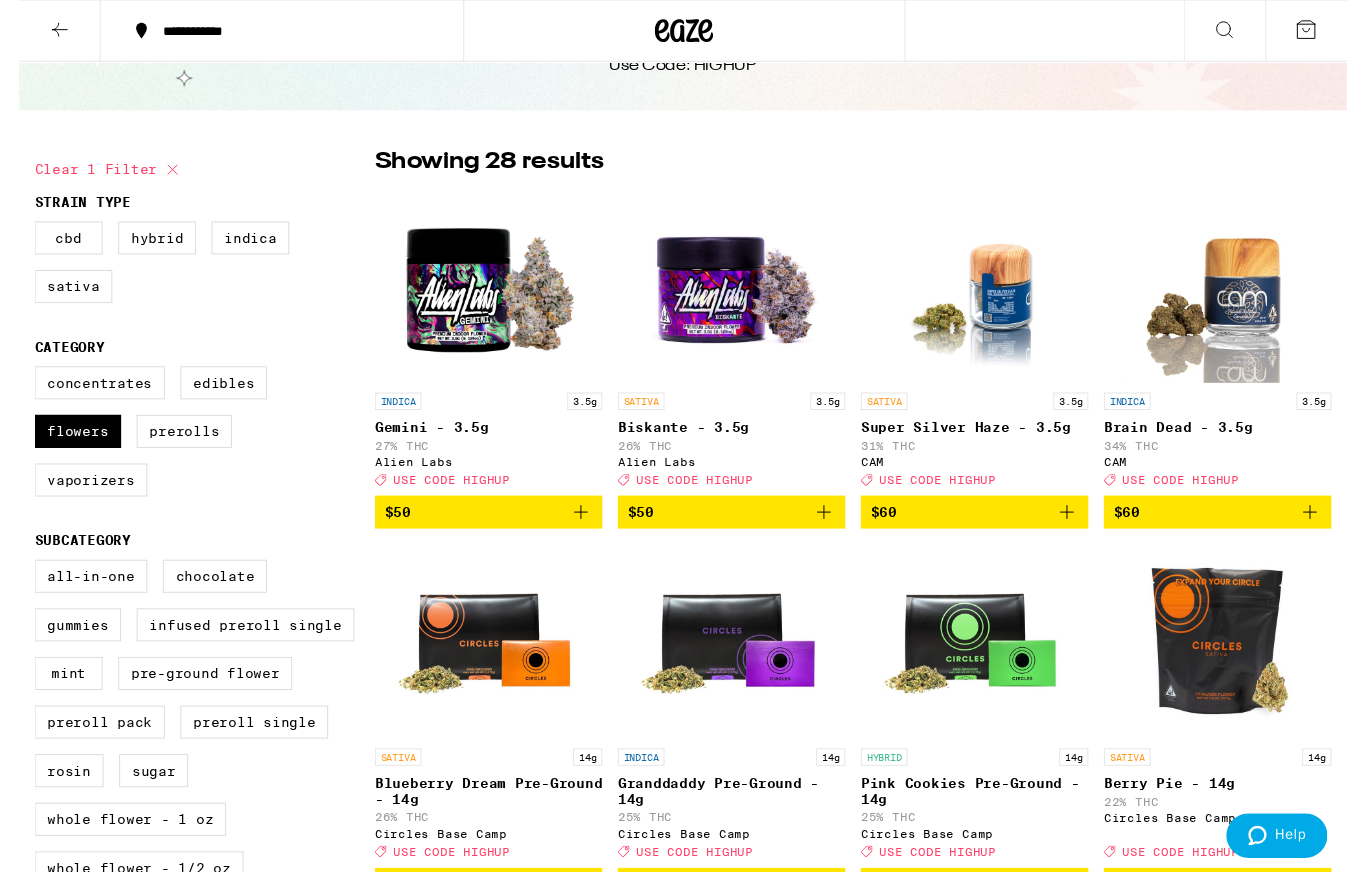 scroll, scrollTop: 0, scrollLeft: 0, axis: both 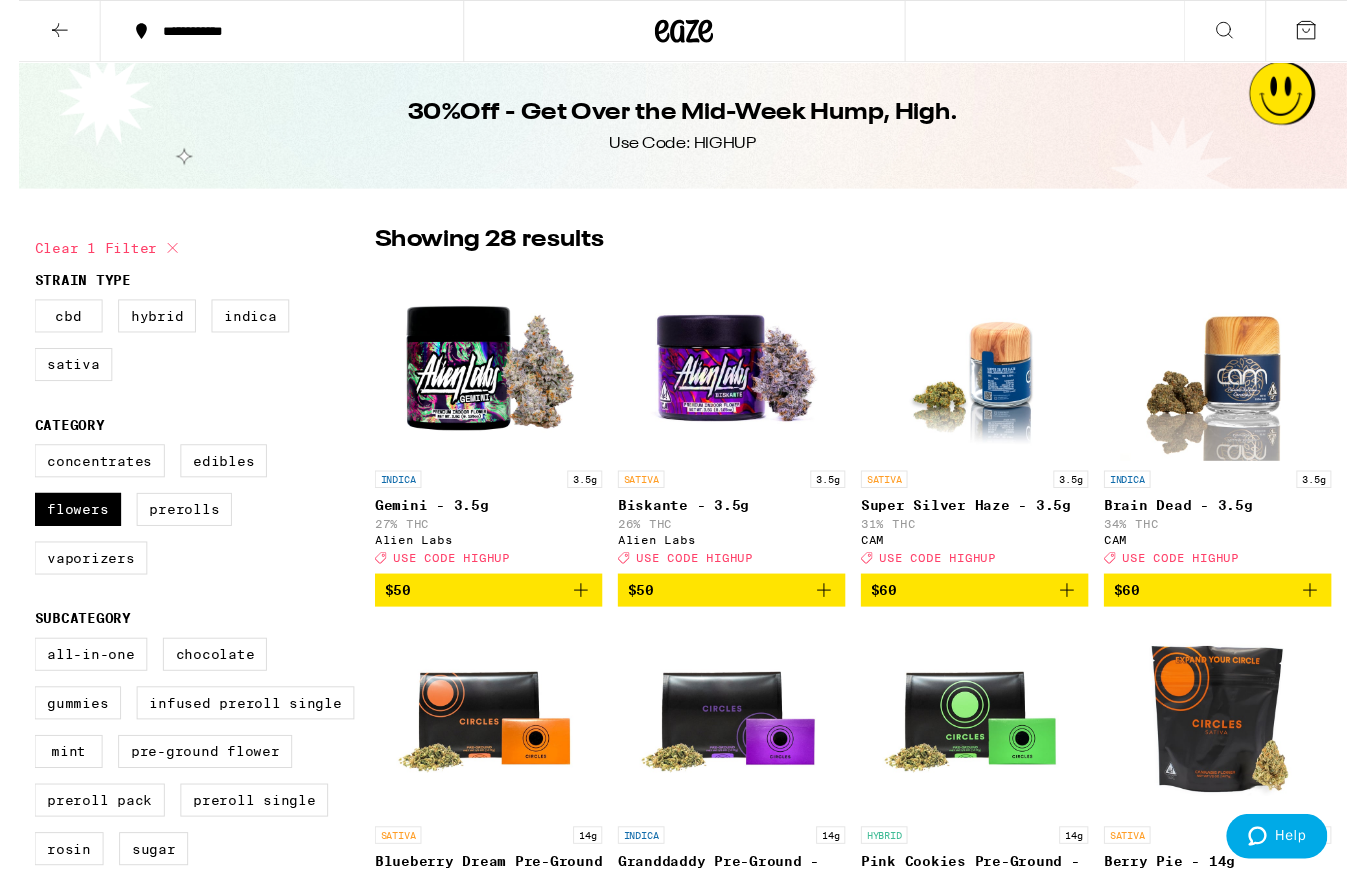 click on "Prerolls" at bounding box center (170, 524) 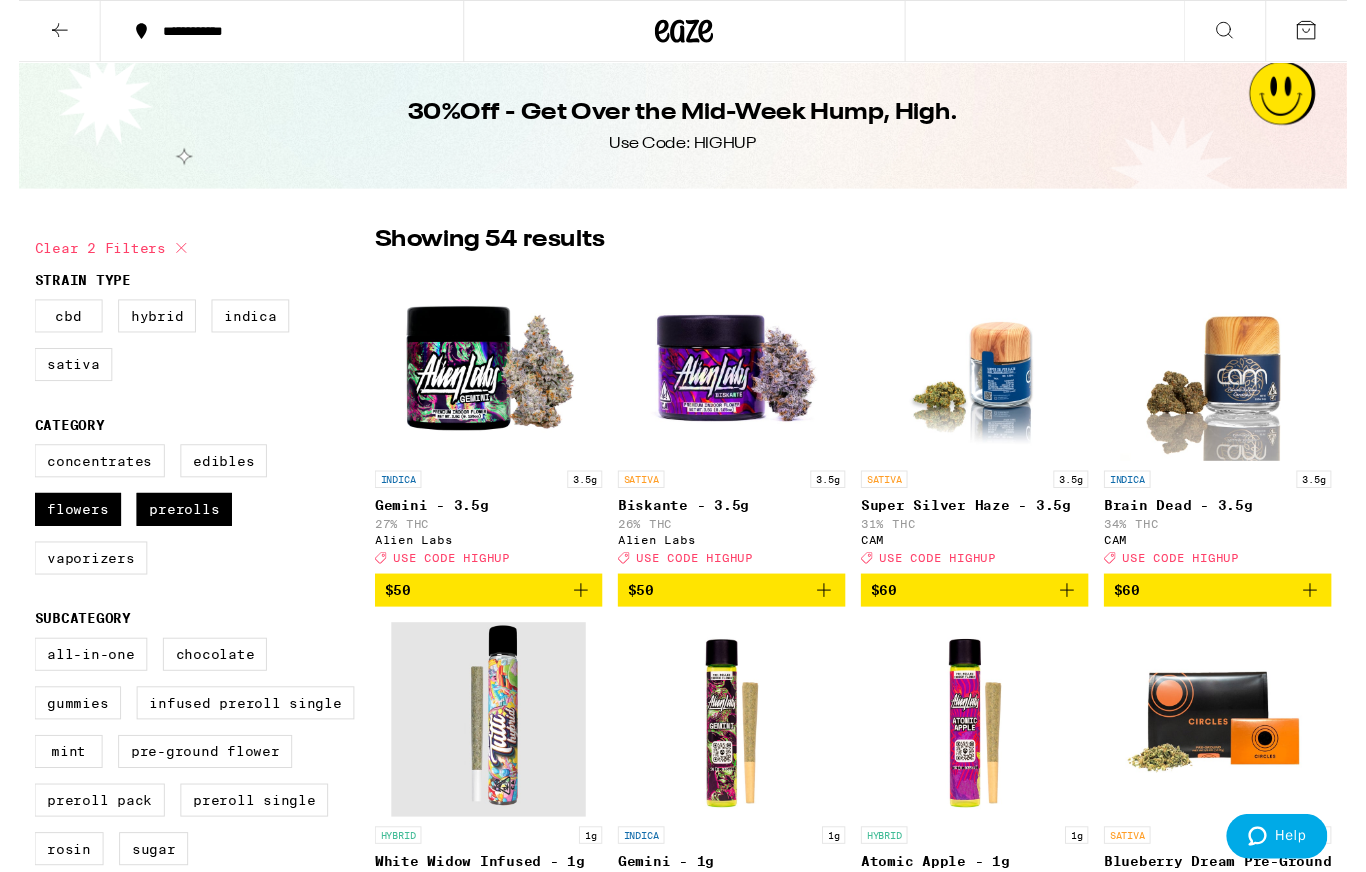 click on "Flowers" at bounding box center [60, 524] 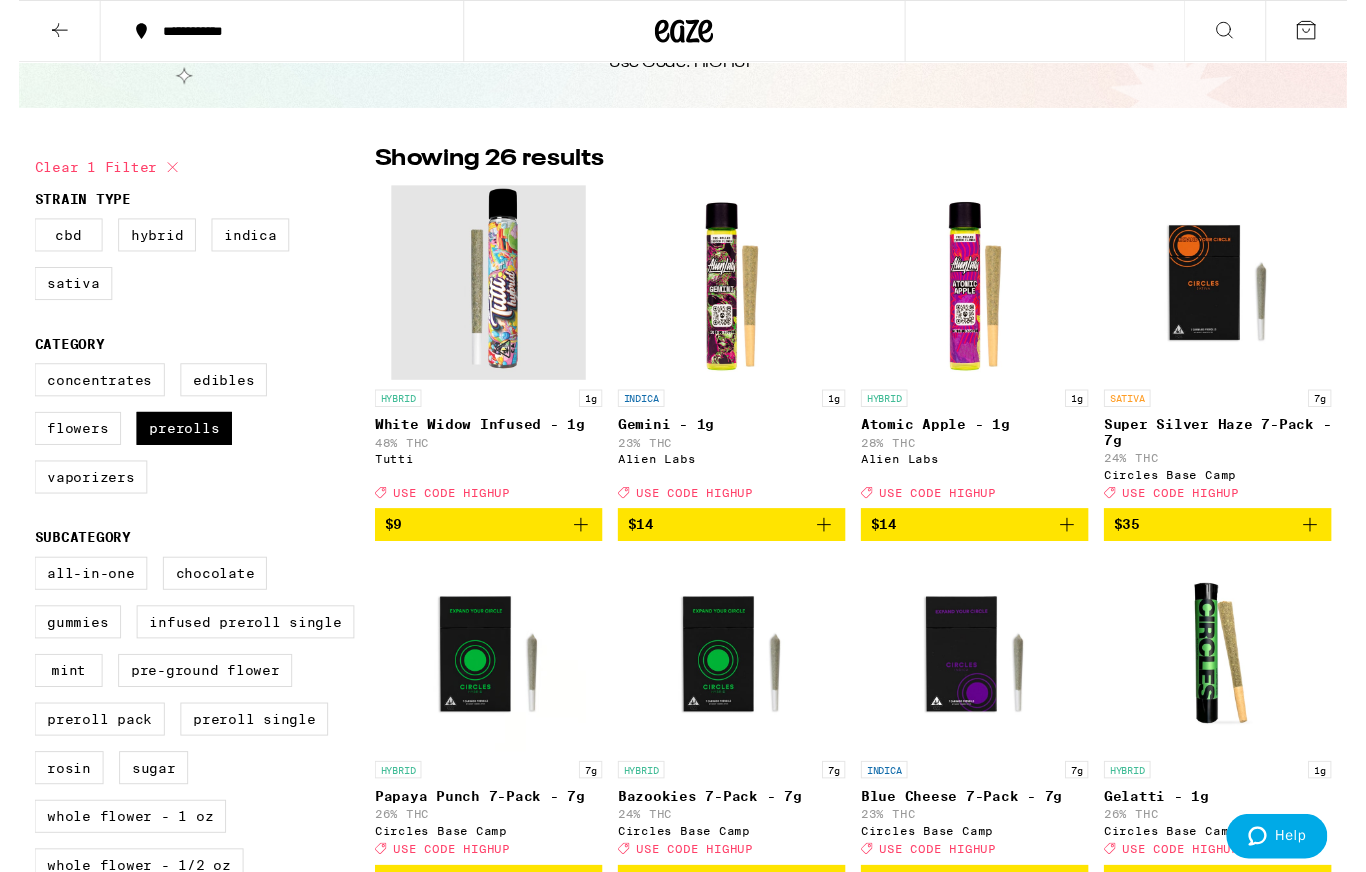 scroll, scrollTop: 0, scrollLeft: 0, axis: both 